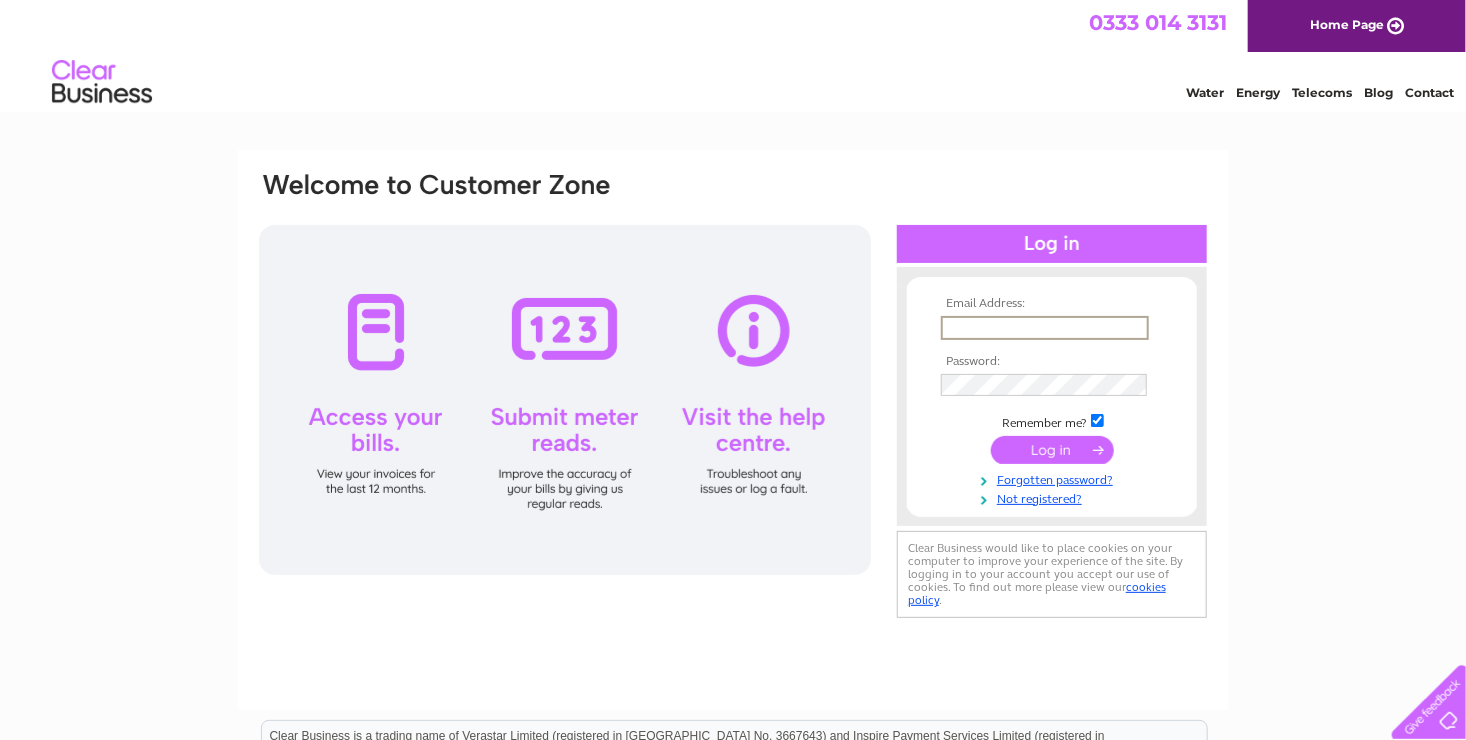scroll, scrollTop: 0, scrollLeft: 0, axis: both 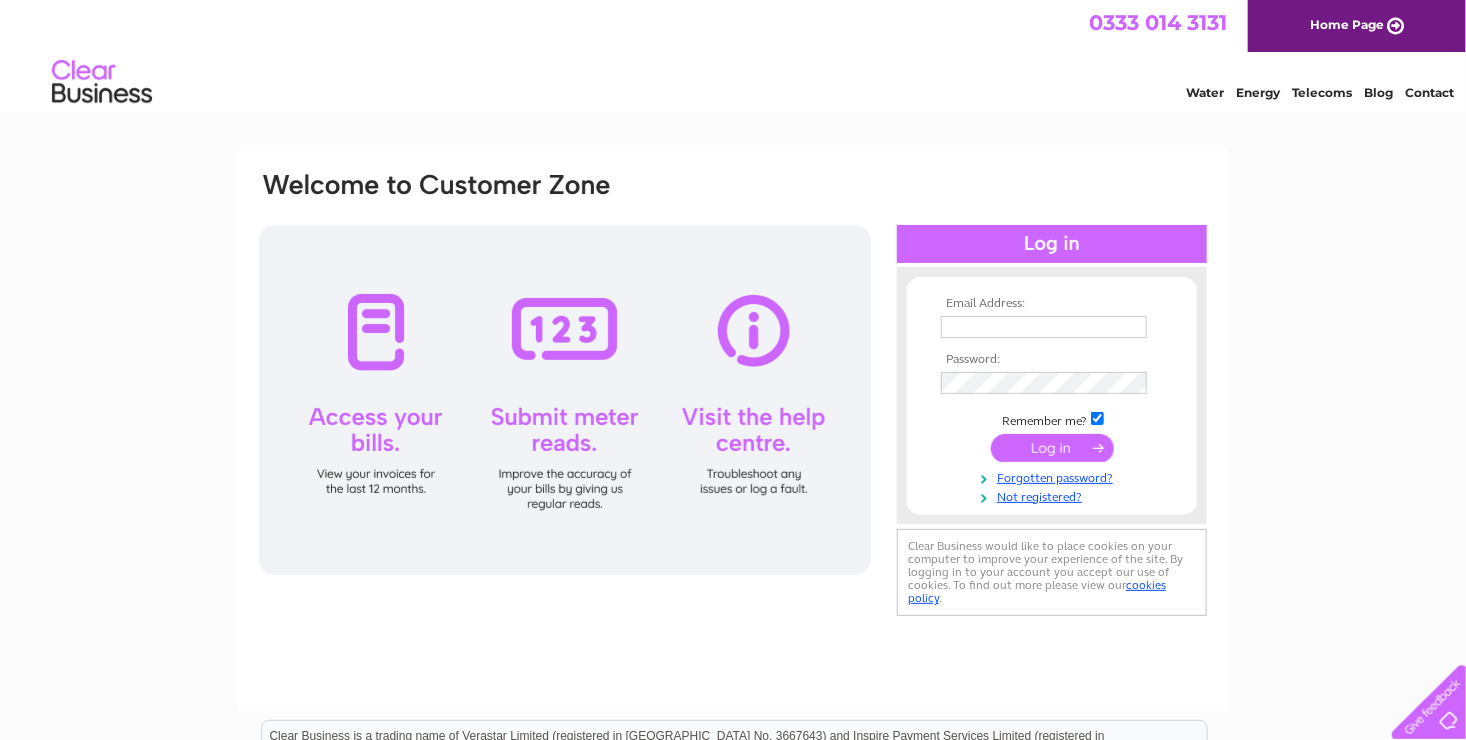 click on "Email Address:
Password:" at bounding box center (733, 430) 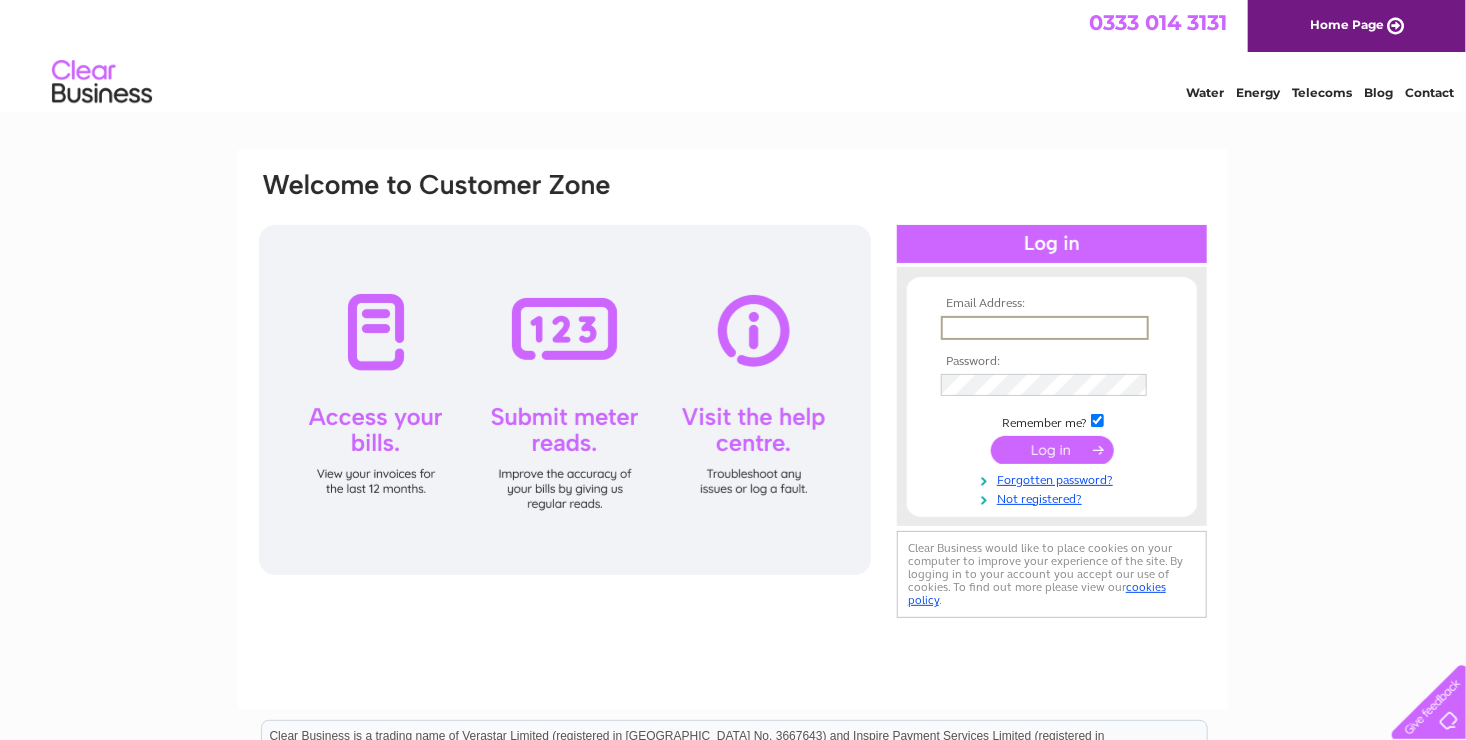 type on "info@davmag.co.uk" 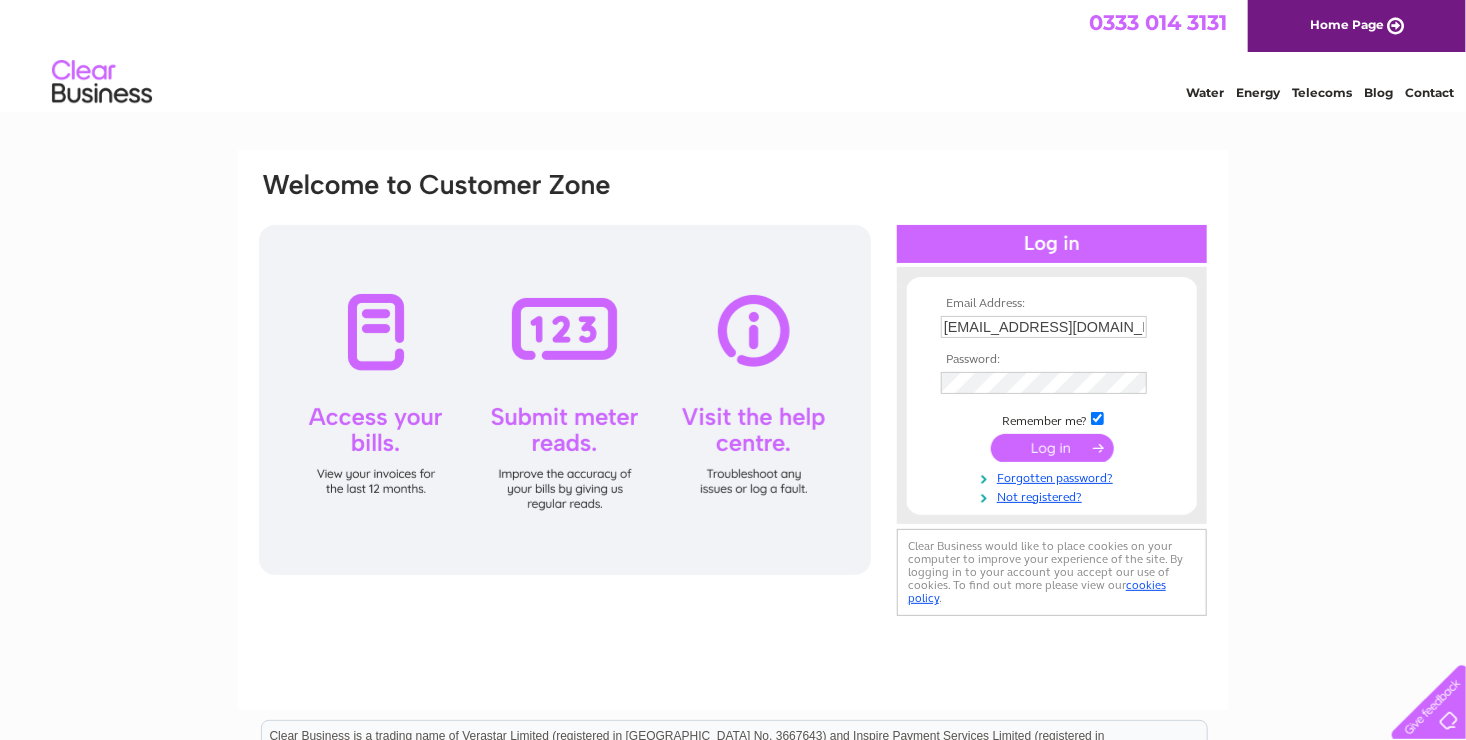 click at bounding box center [1052, 448] 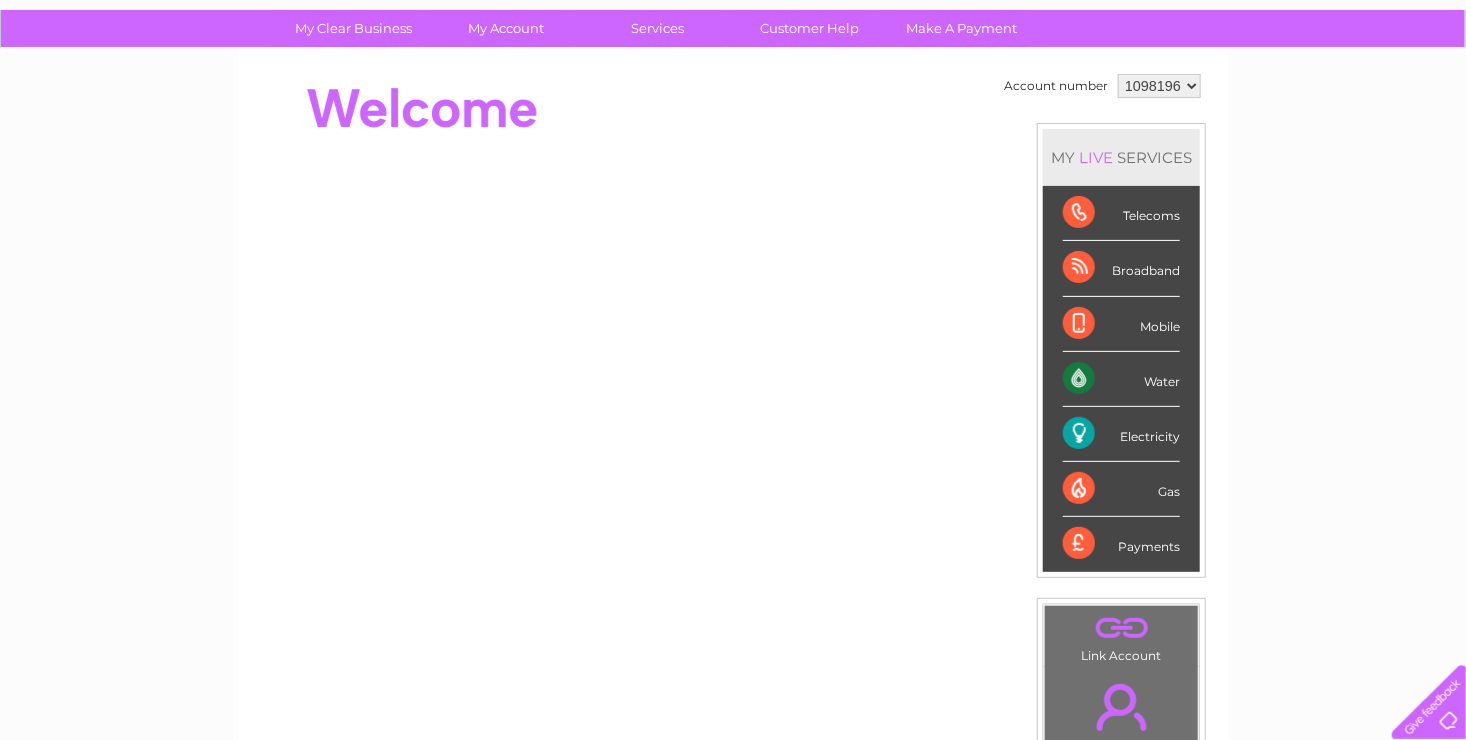 scroll, scrollTop: 0, scrollLeft: 0, axis: both 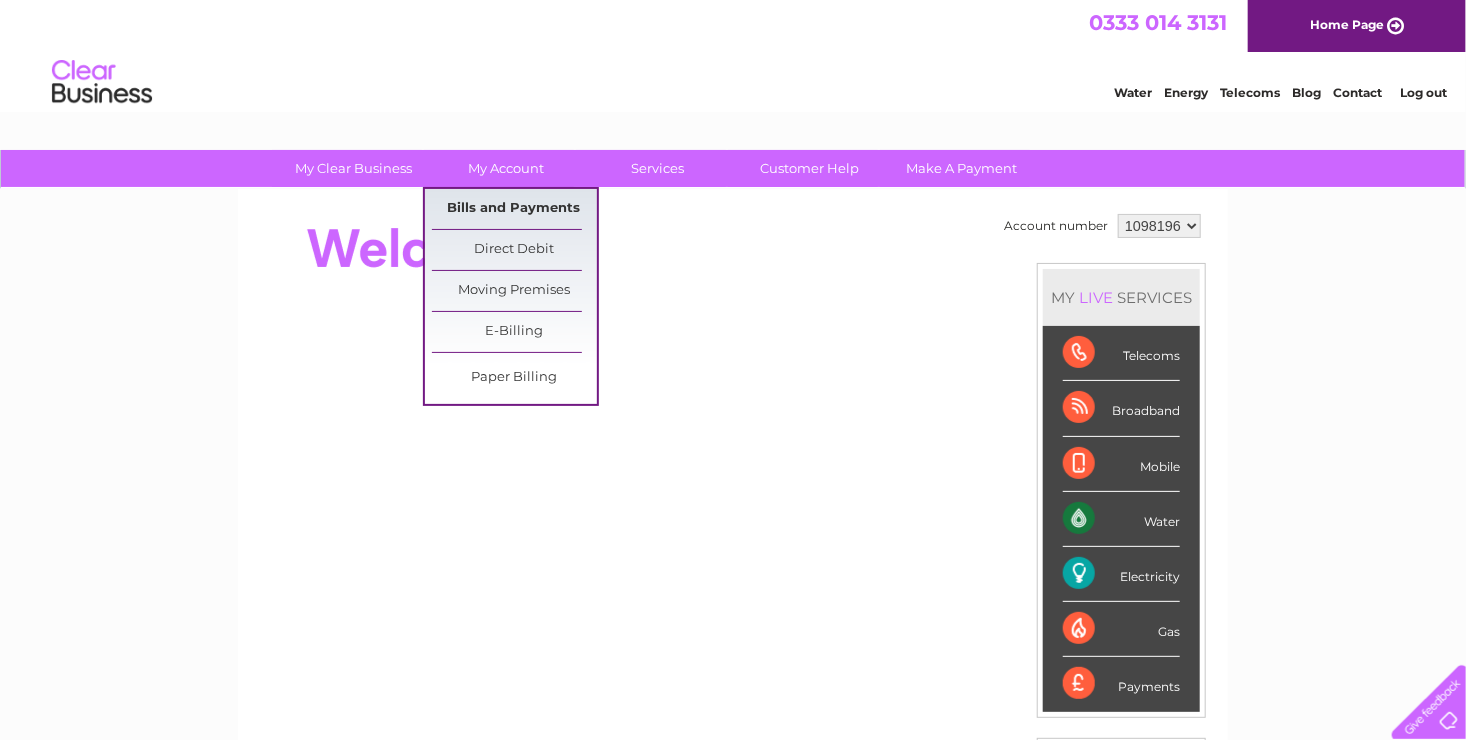 click on "Bills and Payments" at bounding box center [514, 209] 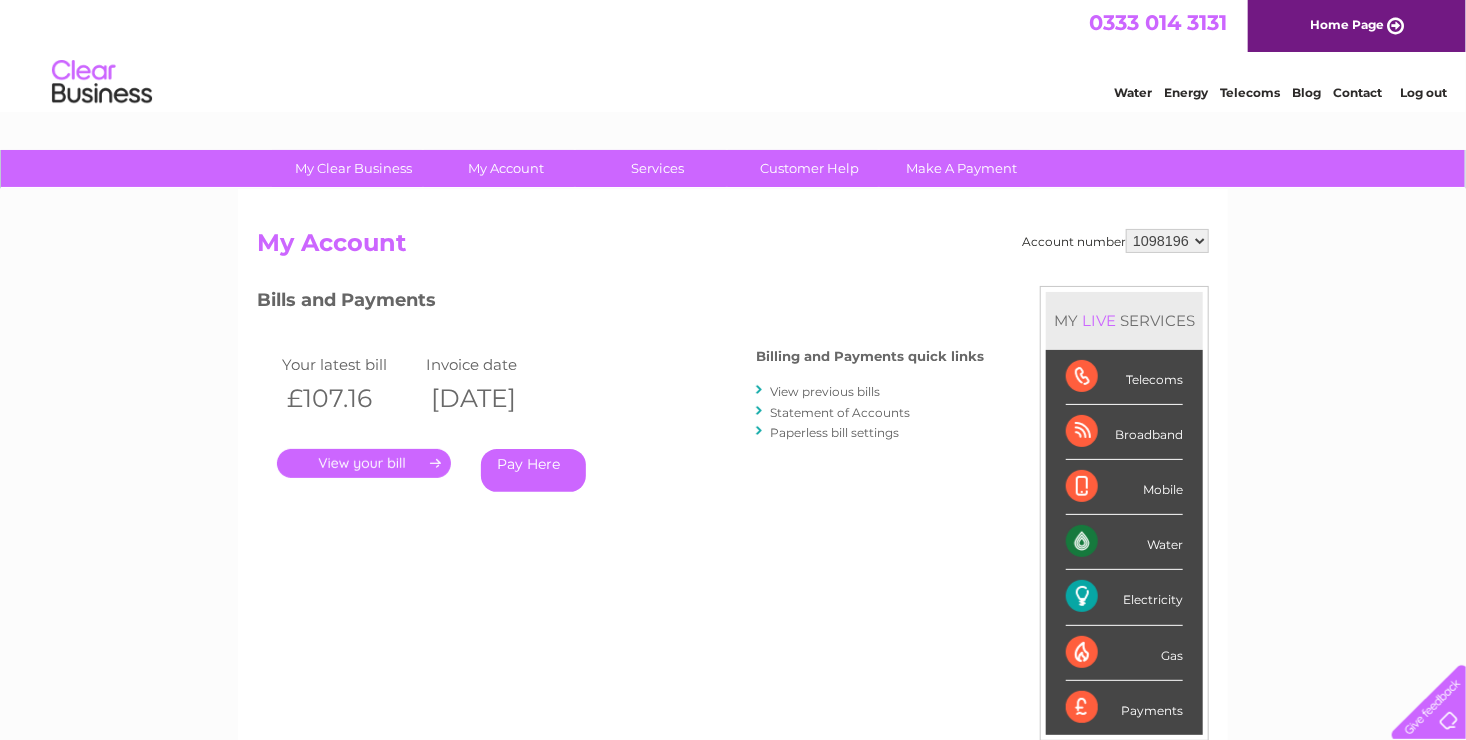 scroll, scrollTop: 0, scrollLeft: 0, axis: both 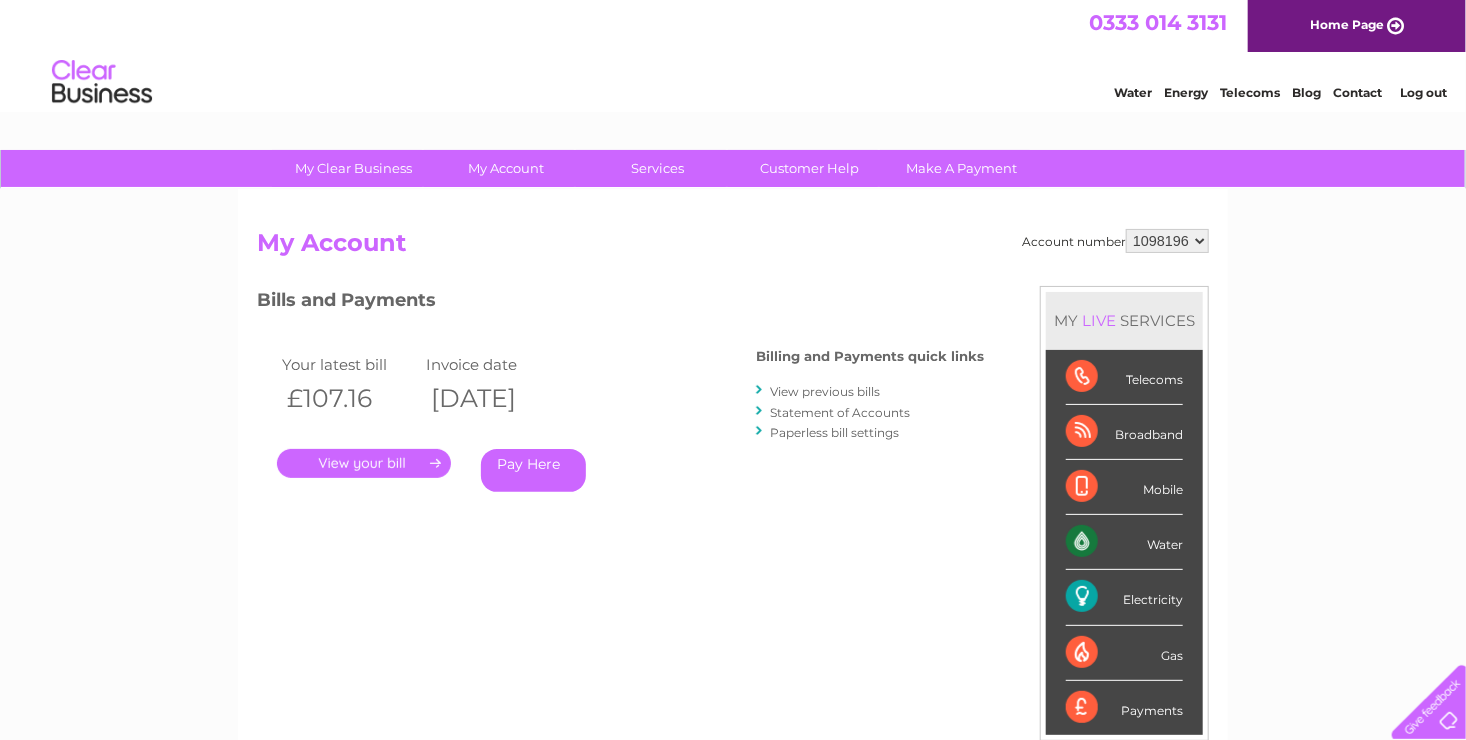click on "." at bounding box center (364, 463) 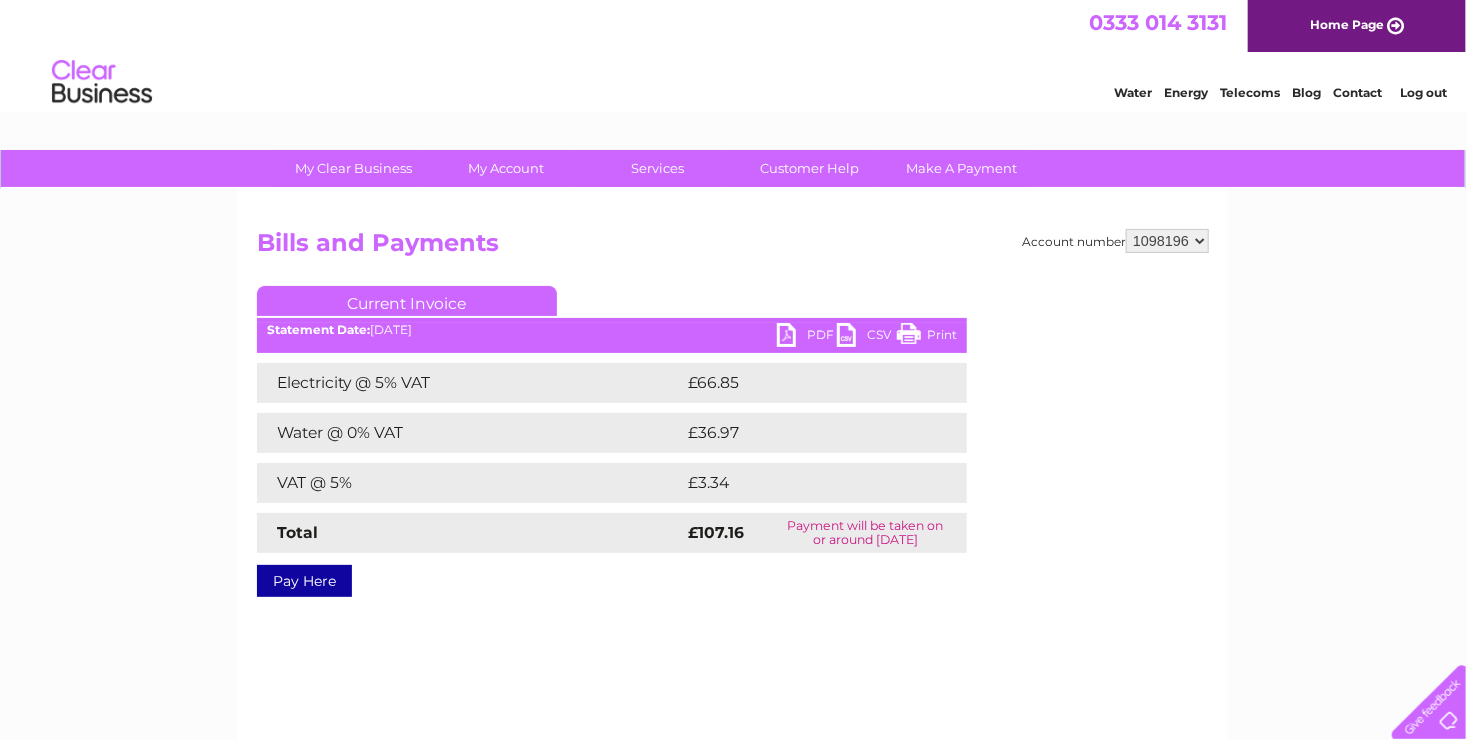 scroll, scrollTop: 0, scrollLeft: 0, axis: both 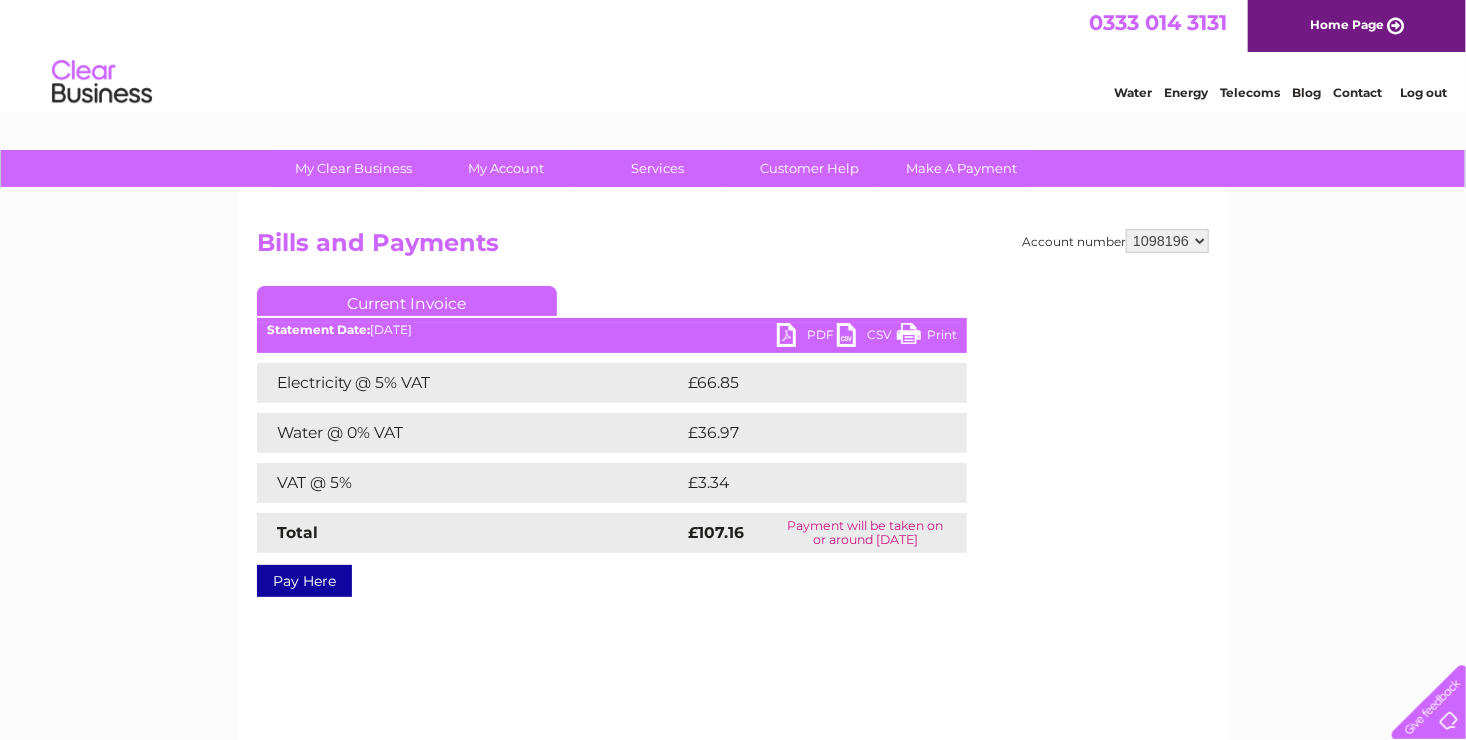 click on "PDF" at bounding box center (807, 337) 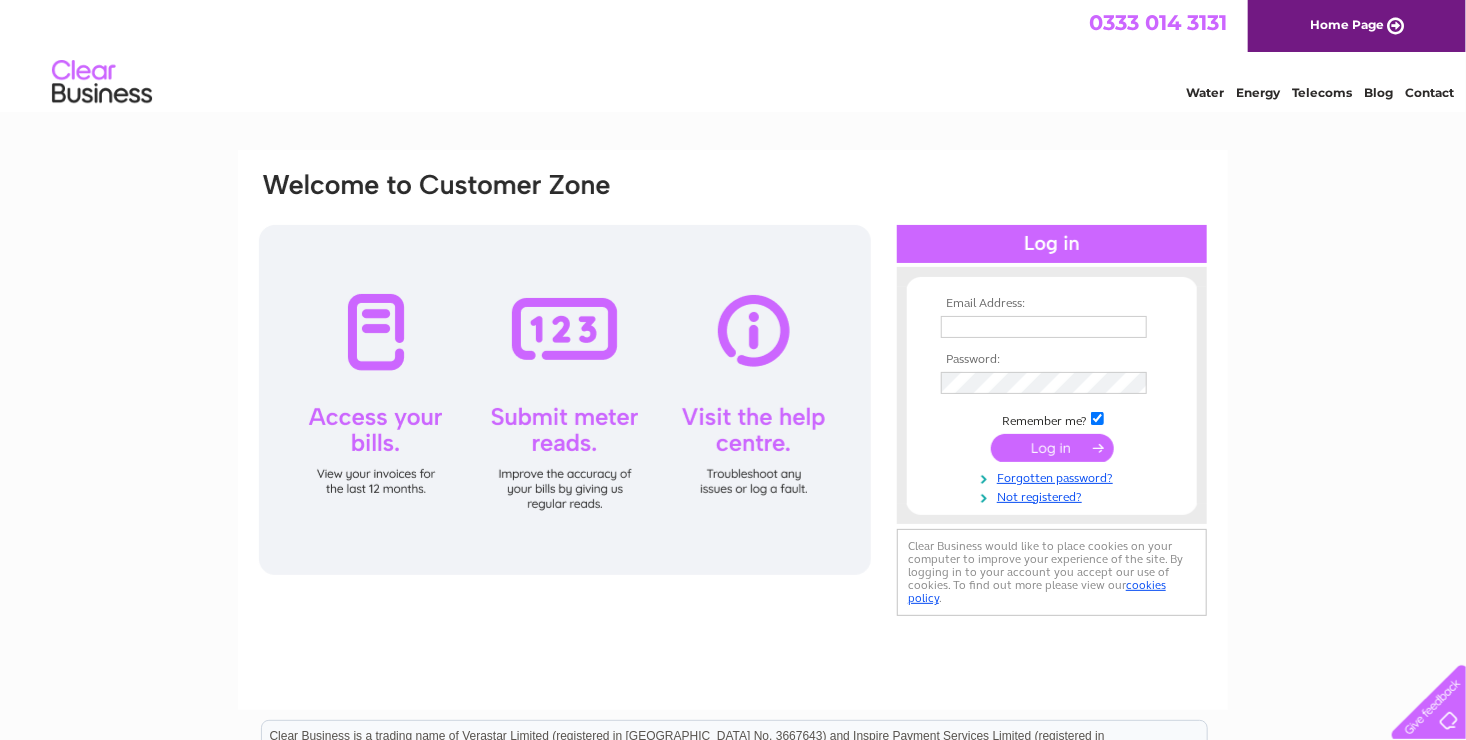 scroll, scrollTop: 0, scrollLeft: 0, axis: both 